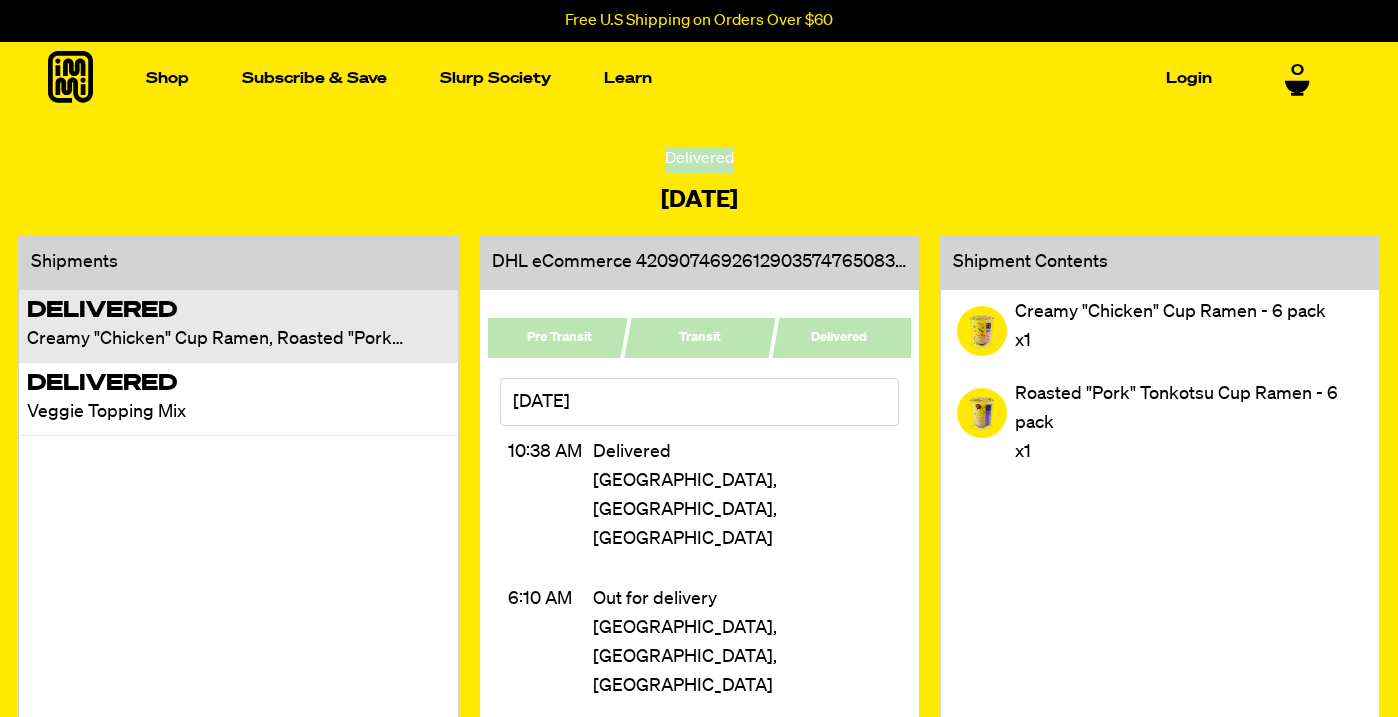scroll, scrollTop: 0, scrollLeft: 0, axis: both 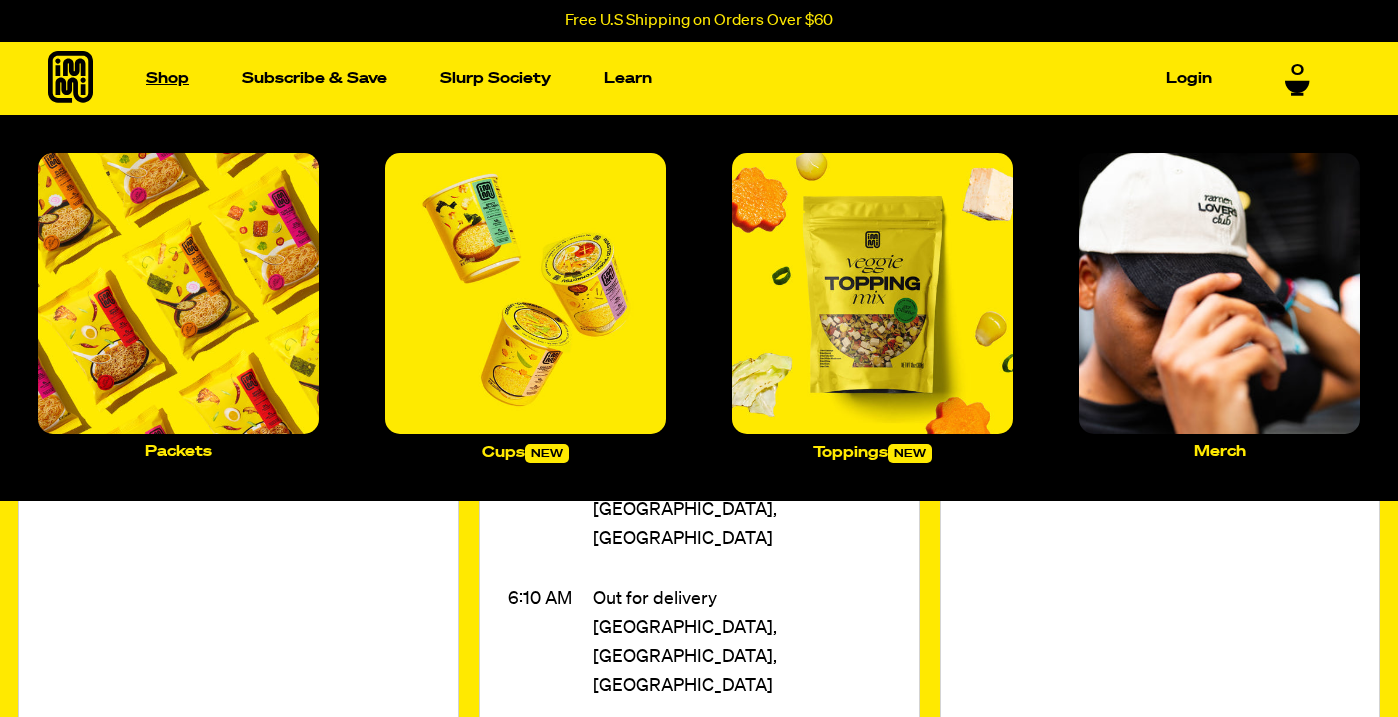 click on "Shop" at bounding box center (167, 78) 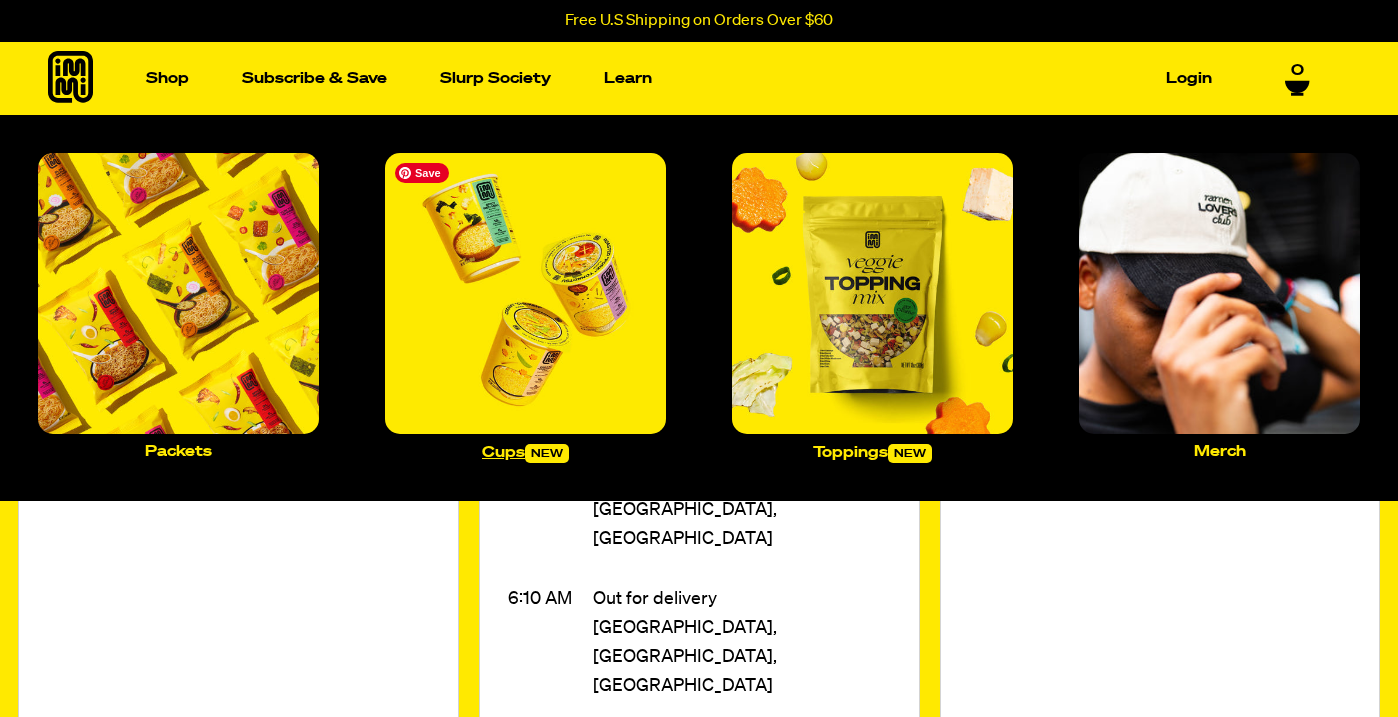 click at bounding box center (525, 293) 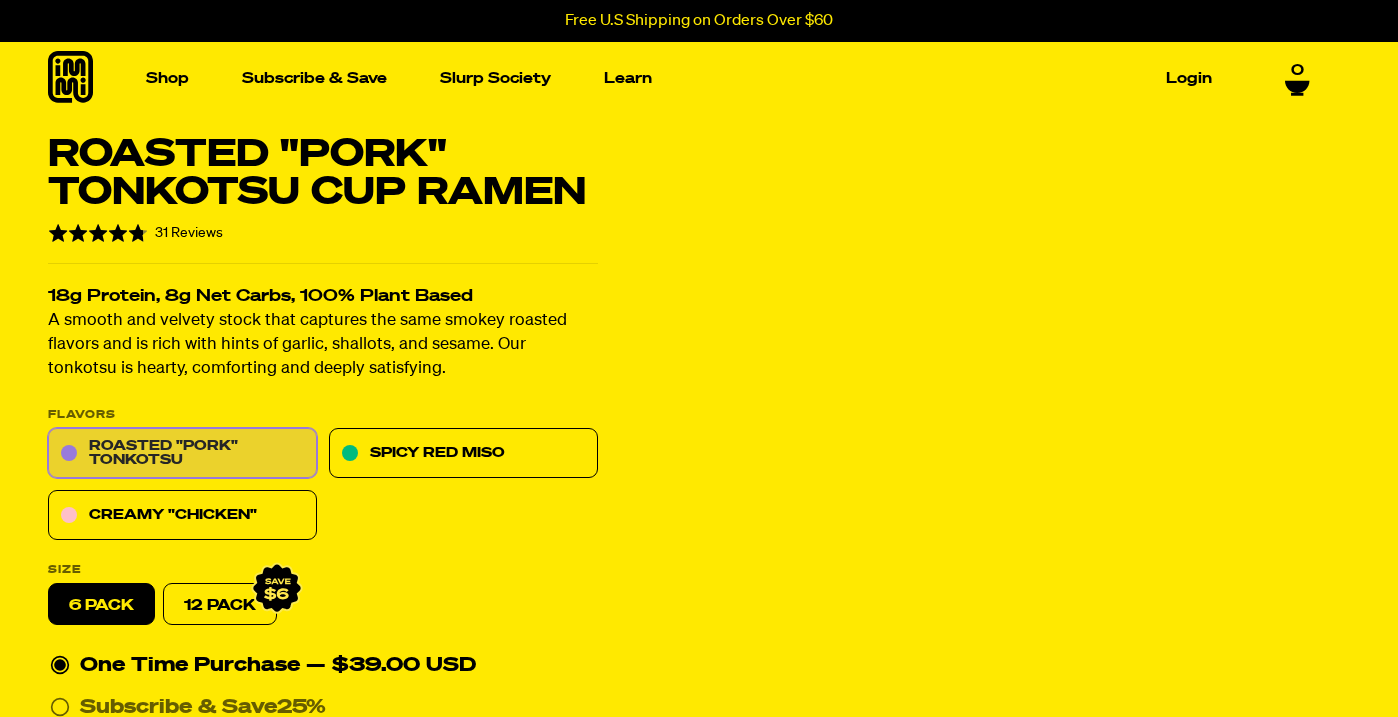 scroll, scrollTop: 150, scrollLeft: 0, axis: vertical 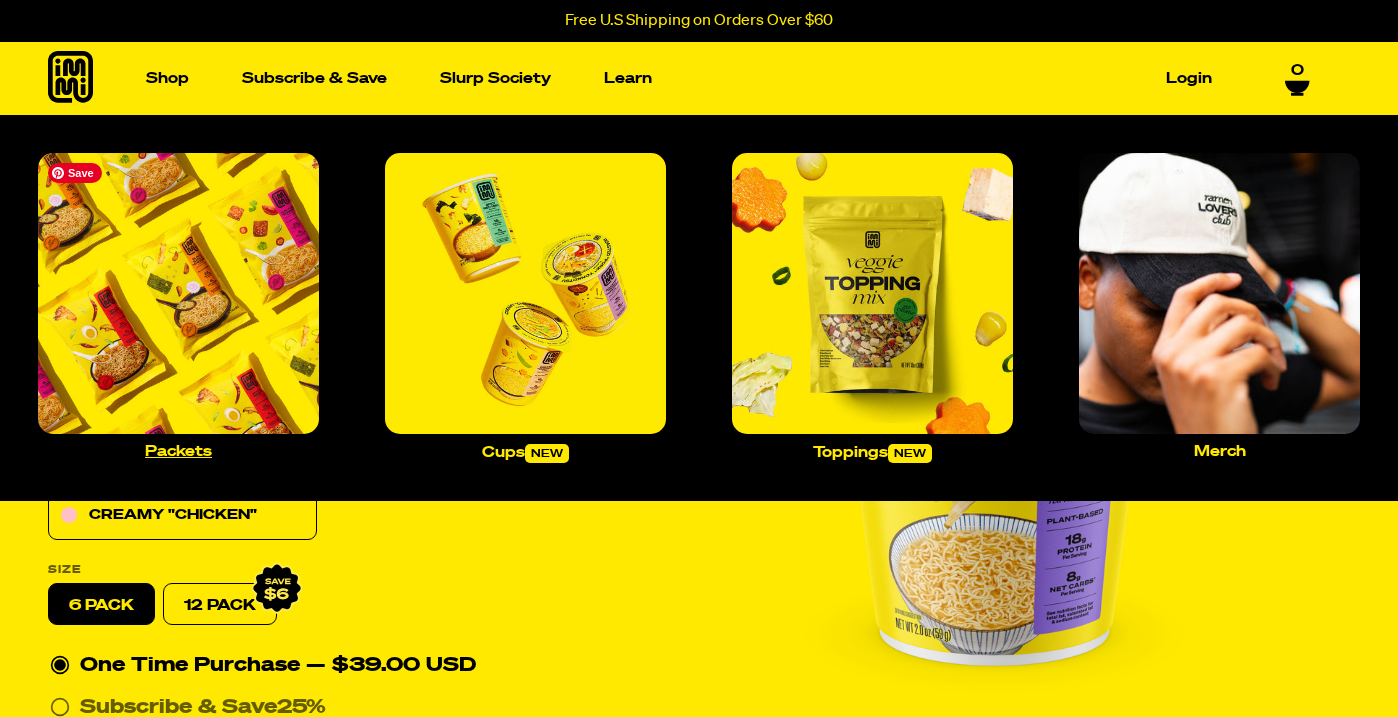click at bounding box center [178, 293] 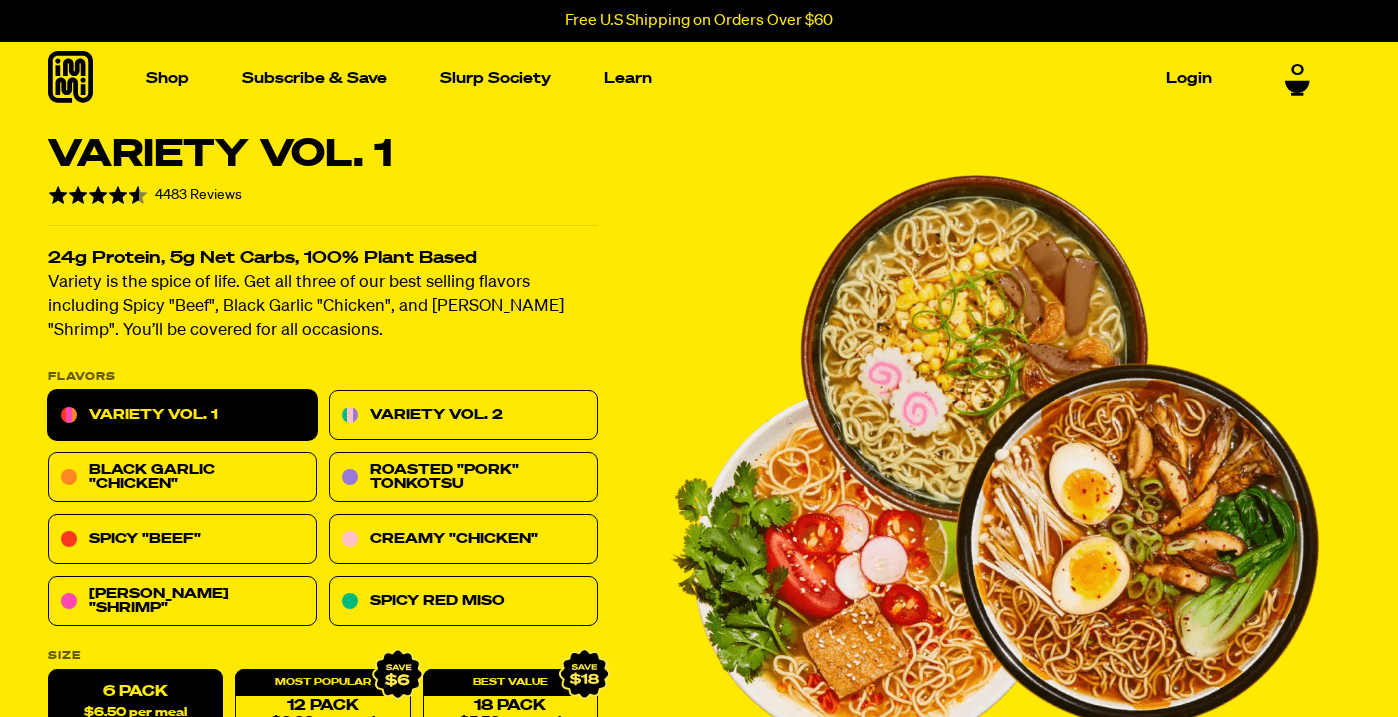 scroll, scrollTop: 389, scrollLeft: 0, axis: vertical 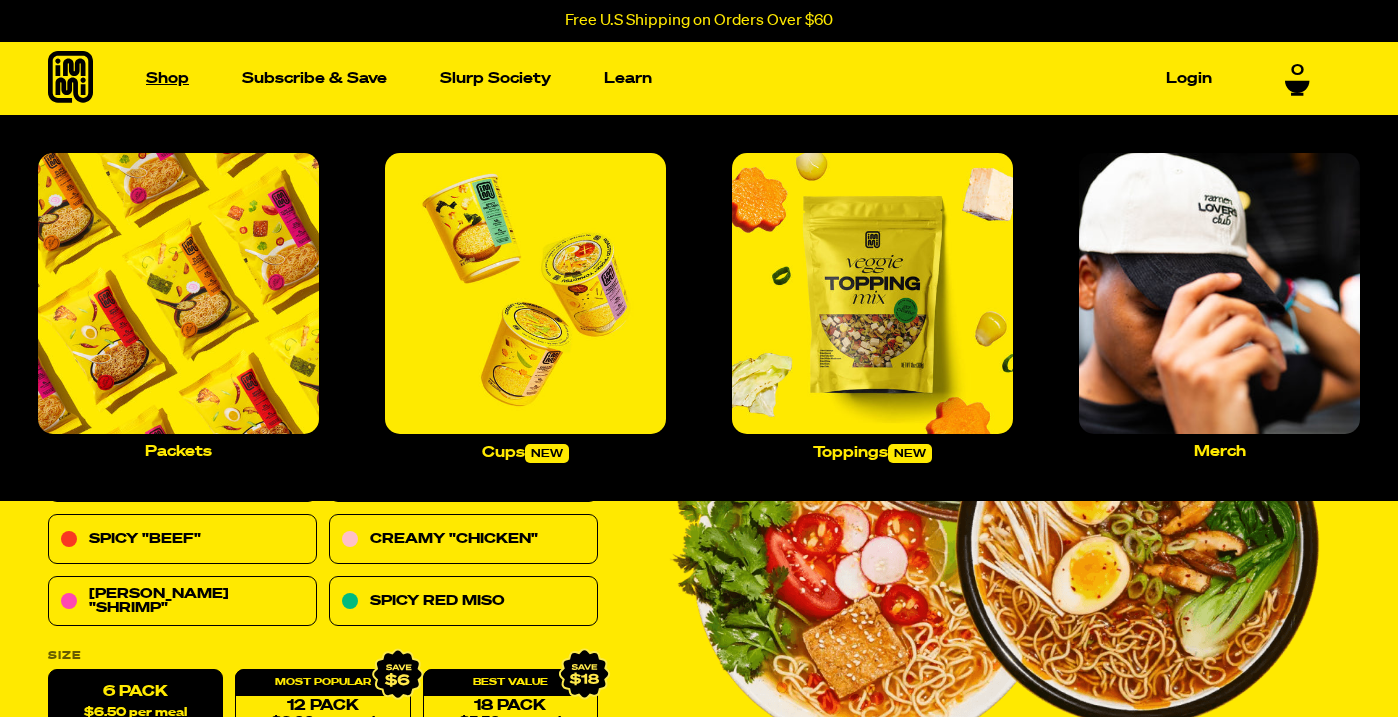 click on "Shop" at bounding box center [167, 78] 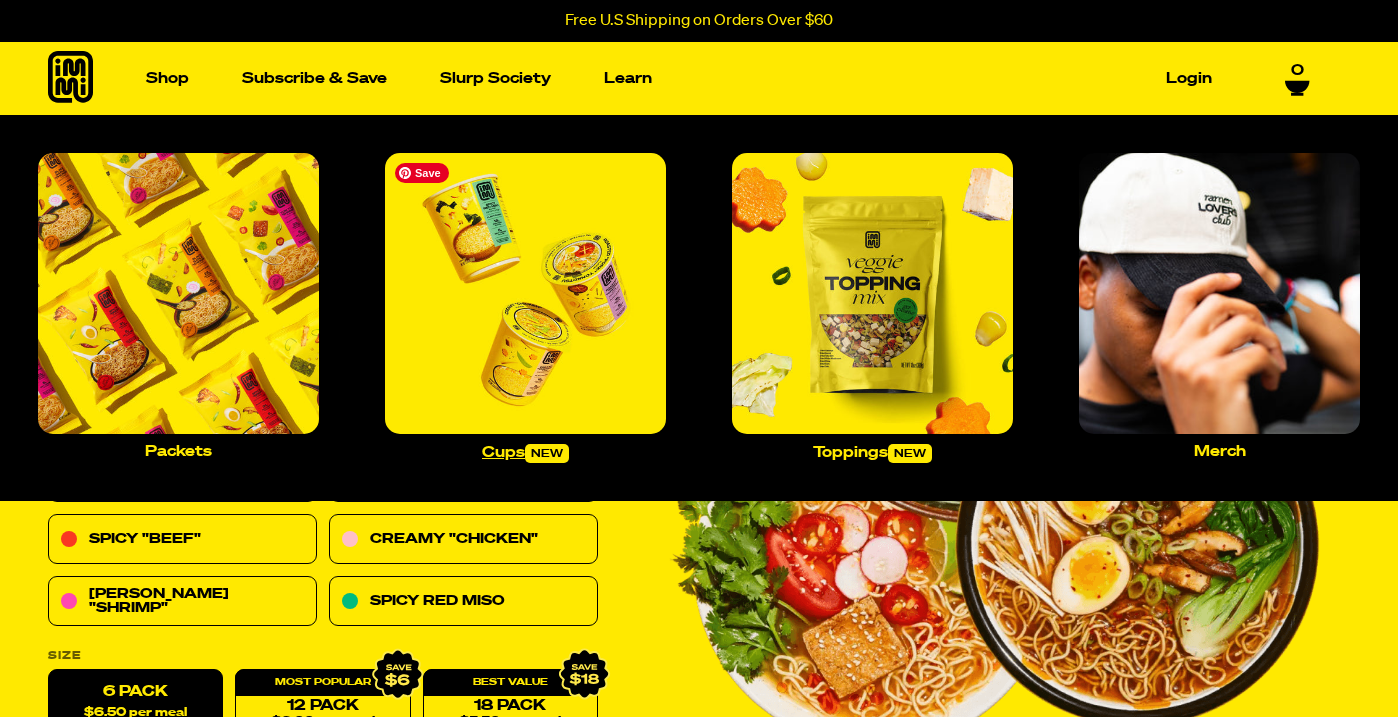 click at bounding box center (525, 293) 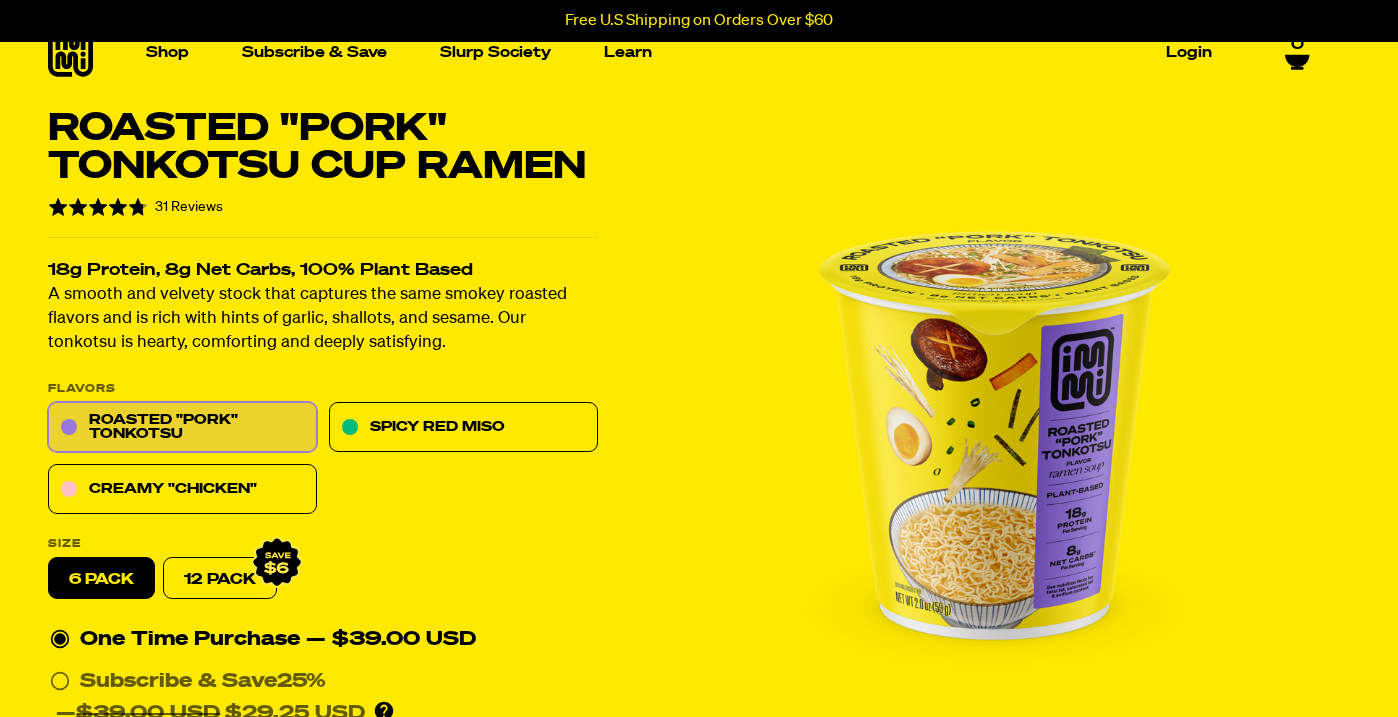 scroll, scrollTop: 0, scrollLeft: 0, axis: both 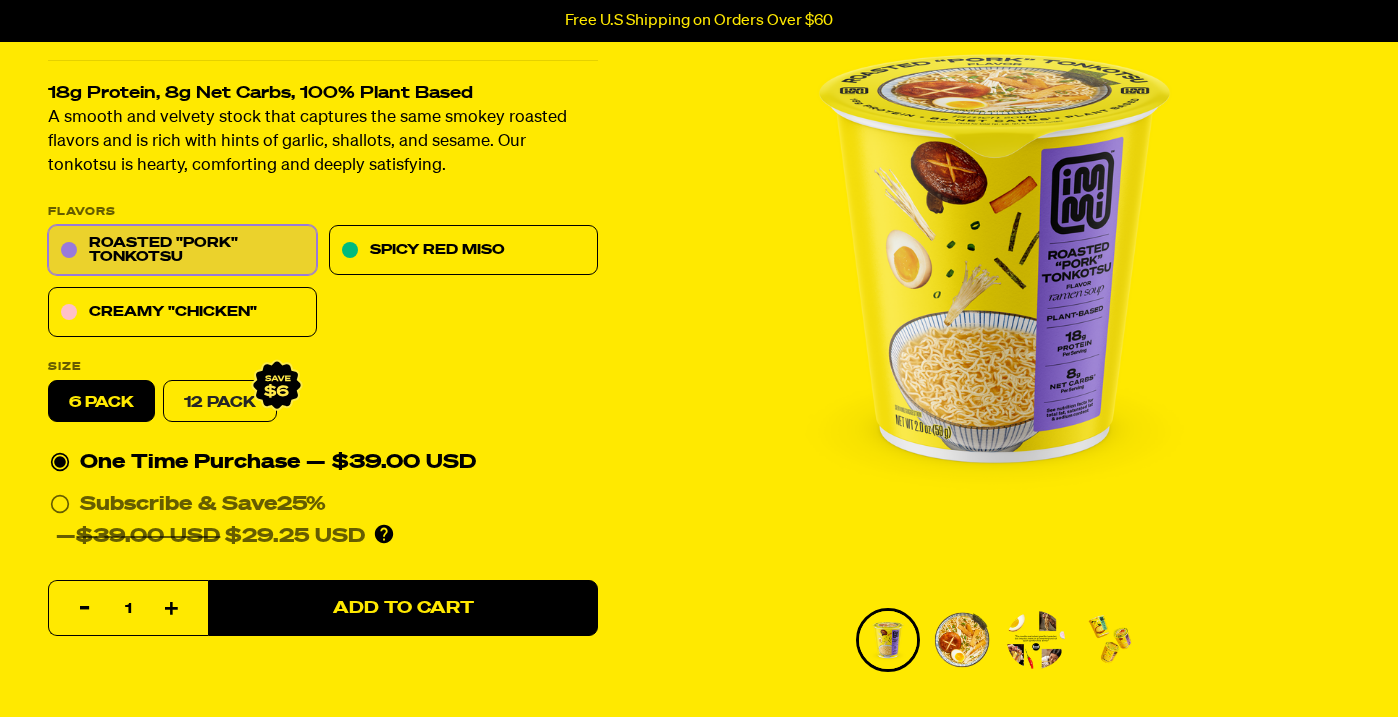 click on "12 Pack" at bounding box center [220, 402] 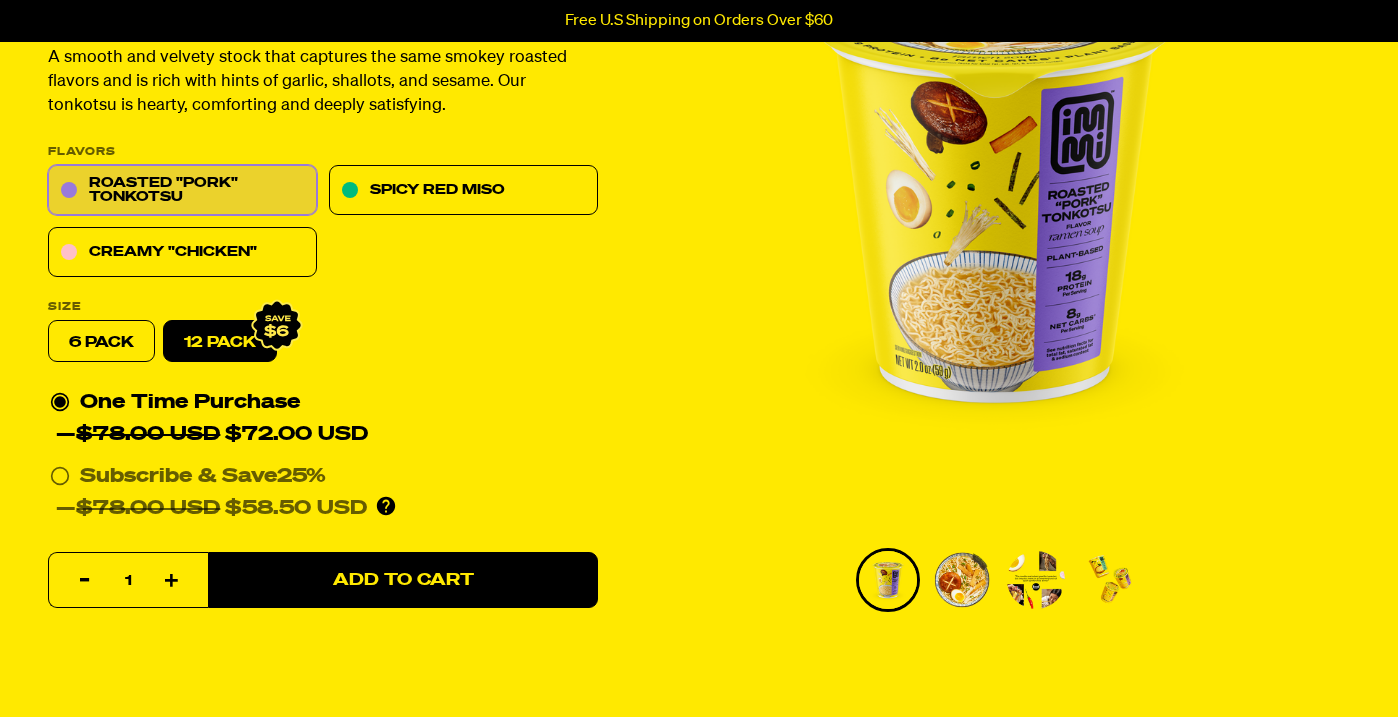 scroll, scrollTop: 272, scrollLeft: 0, axis: vertical 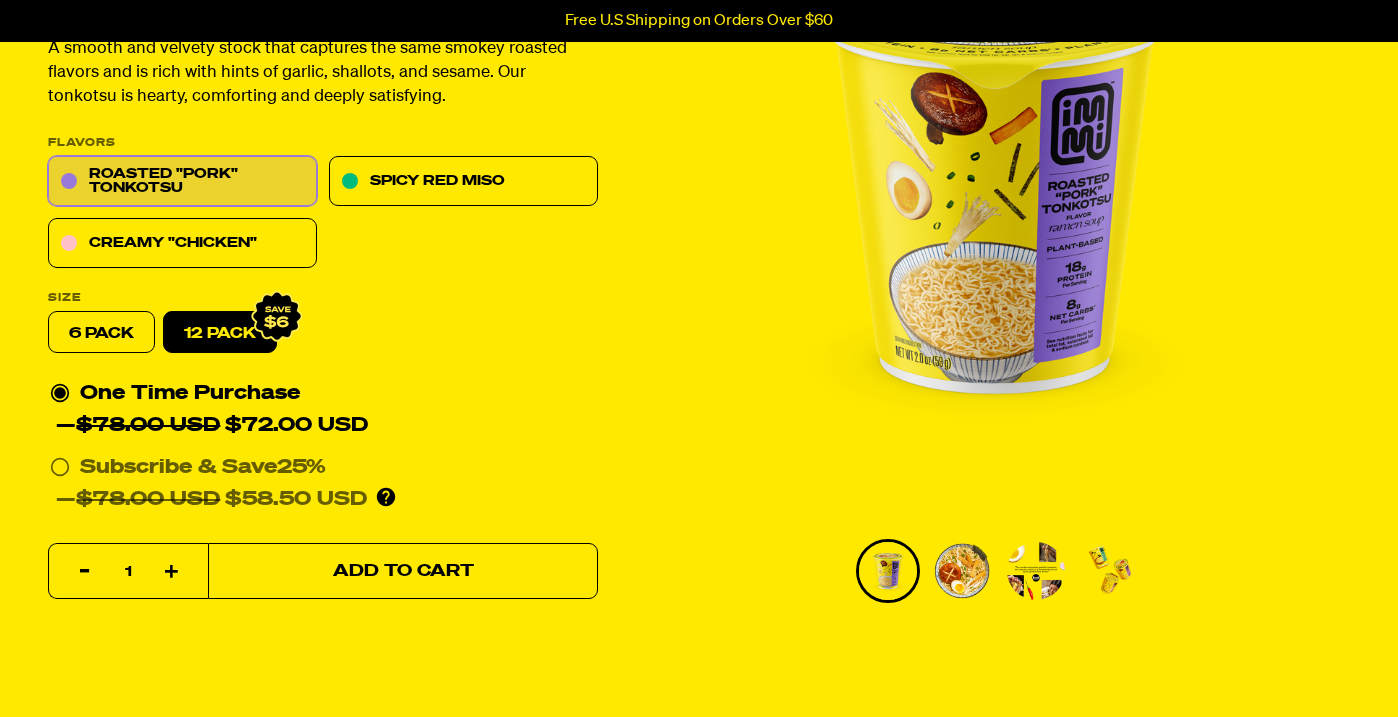 click on "Add to Cart" at bounding box center [403, 571] 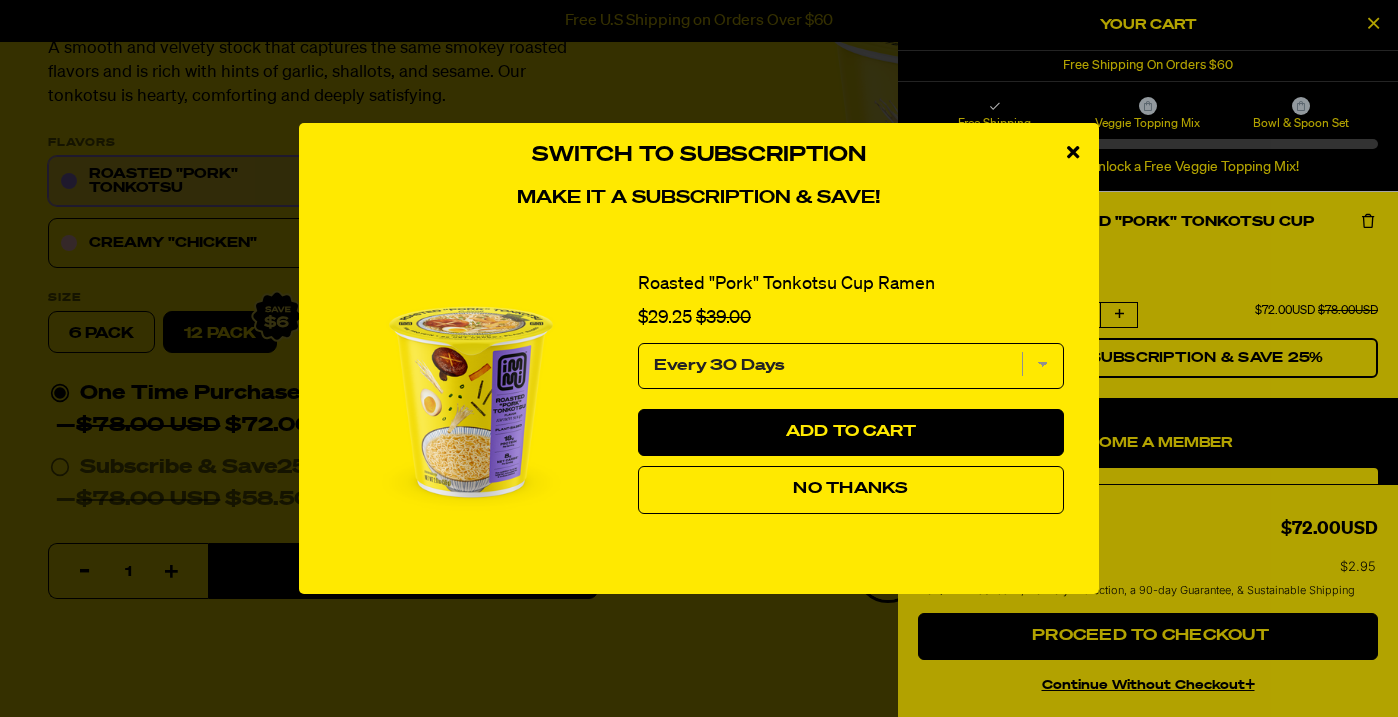 click at bounding box center (1073, 153) 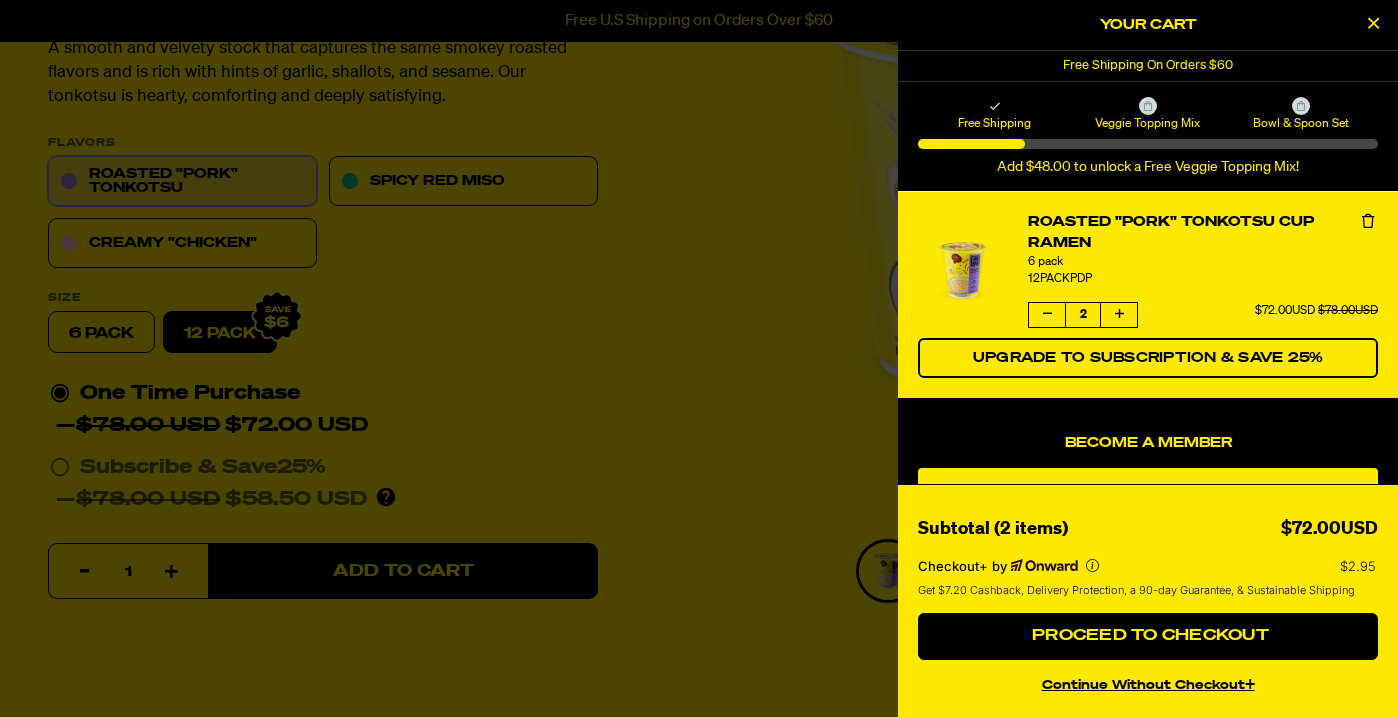click at bounding box center [699, 358] 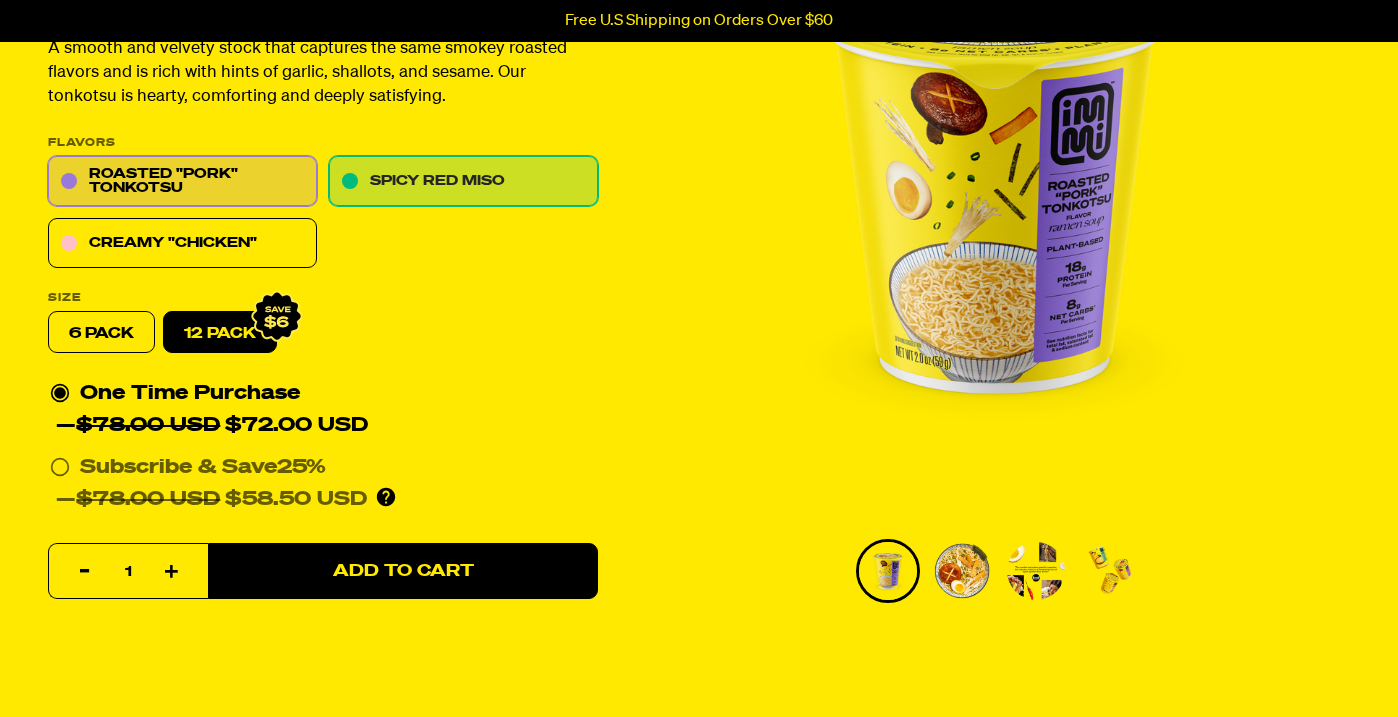 click on "Spicy Red Miso" at bounding box center [463, 182] 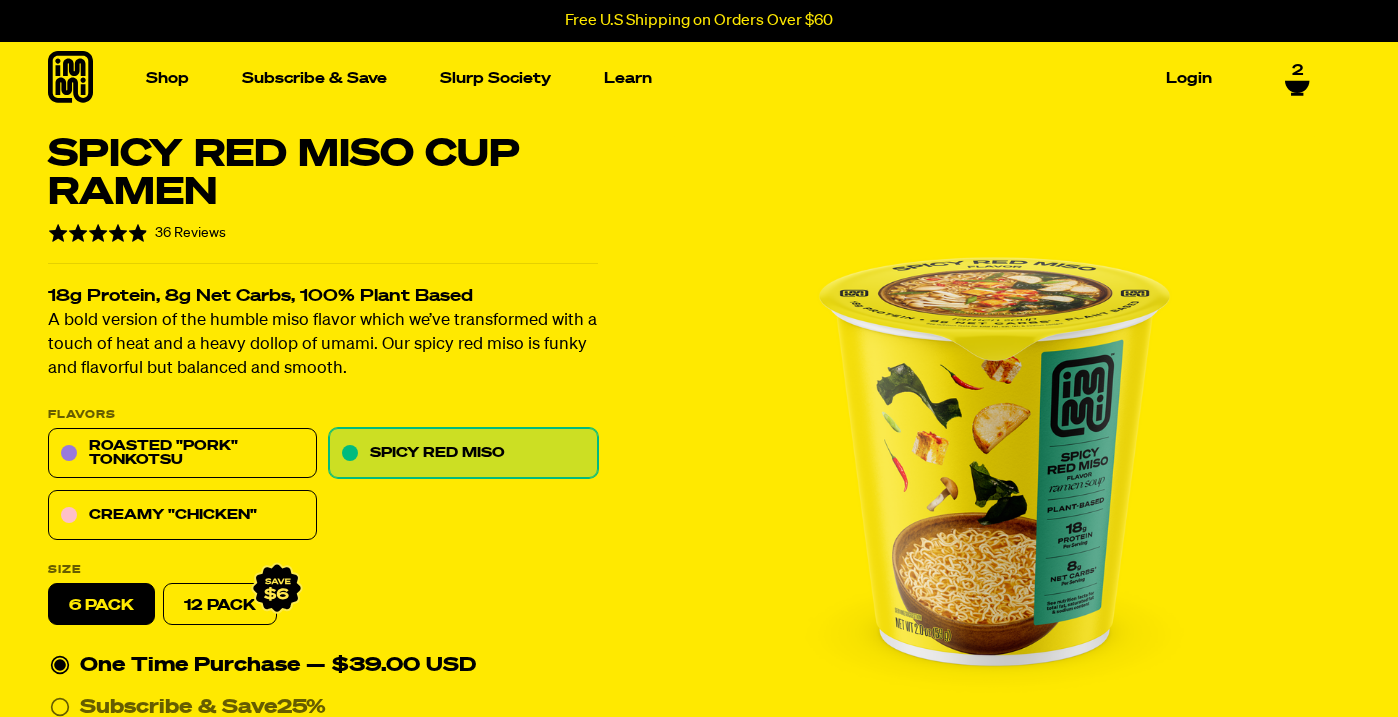 scroll, scrollTop: 0, scrollLeft: 0, axis: both 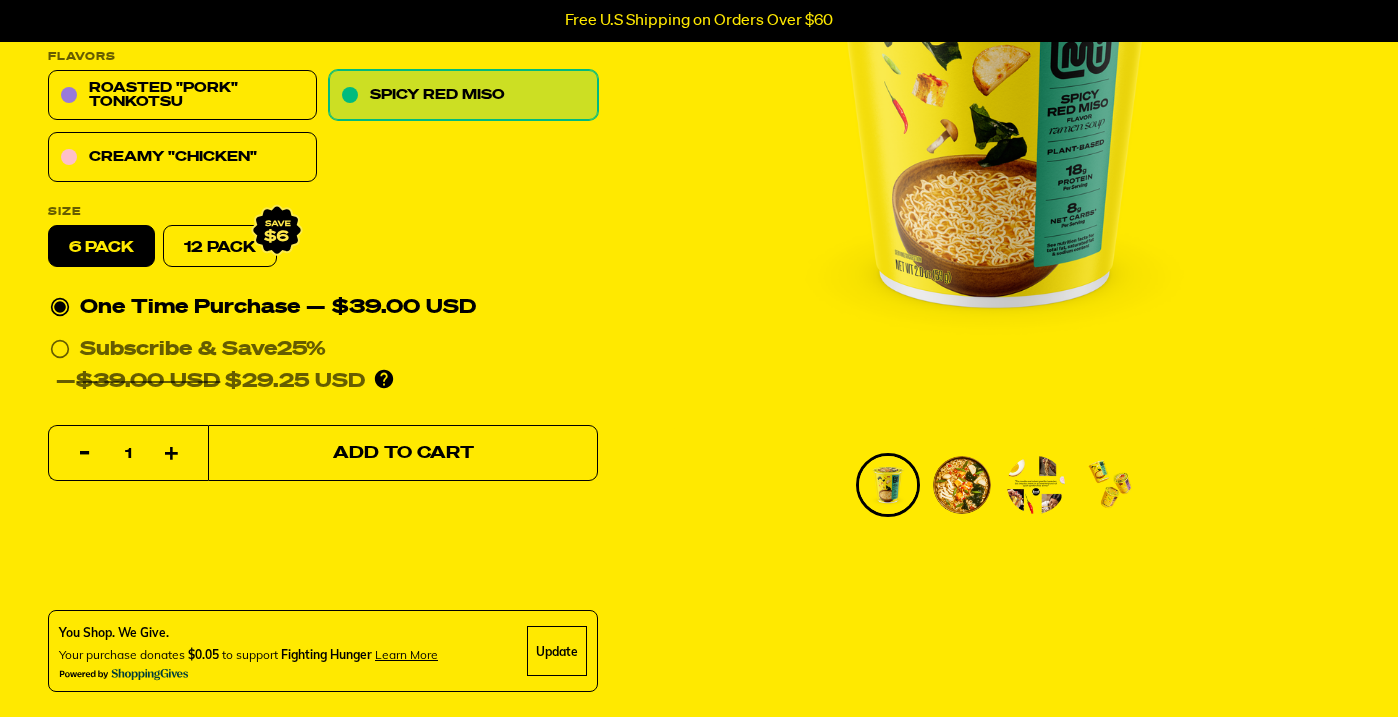 click on "Add to Cart" at bounding box center (403, 454) 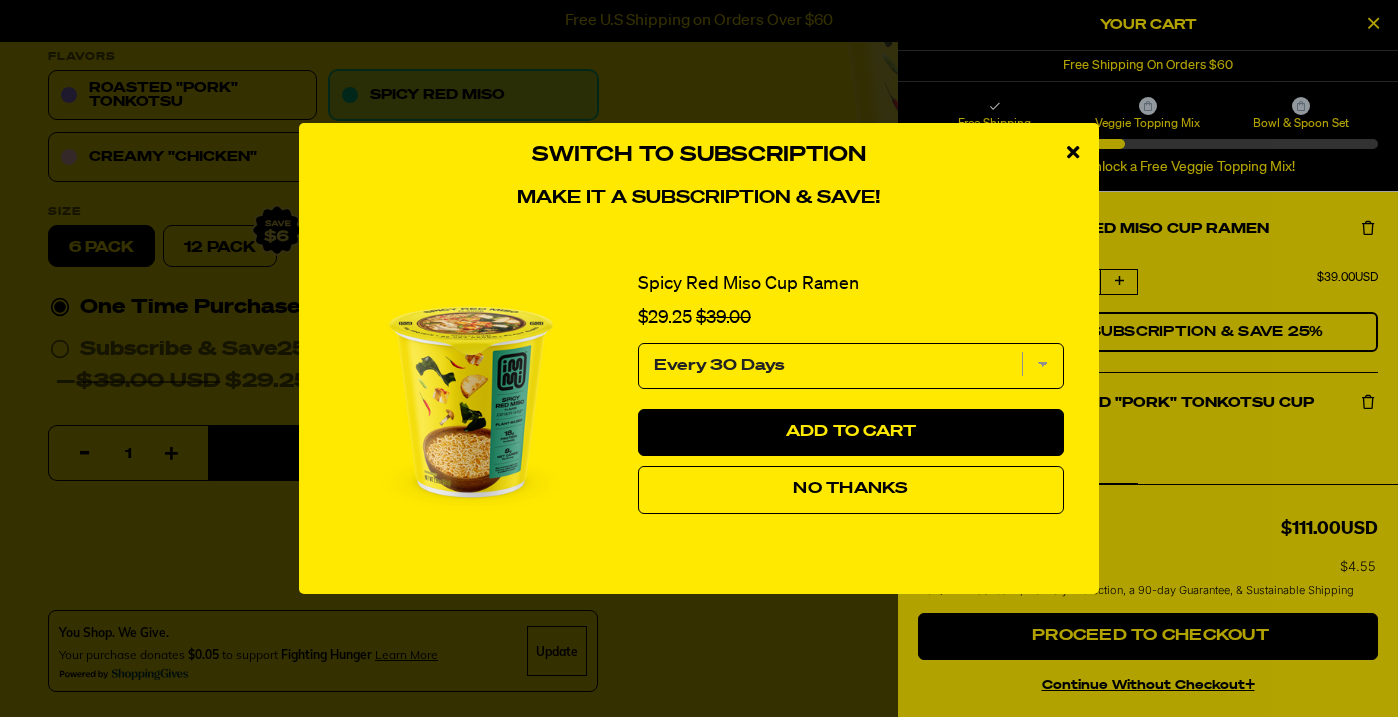 click at bounding box center [1073, 153] 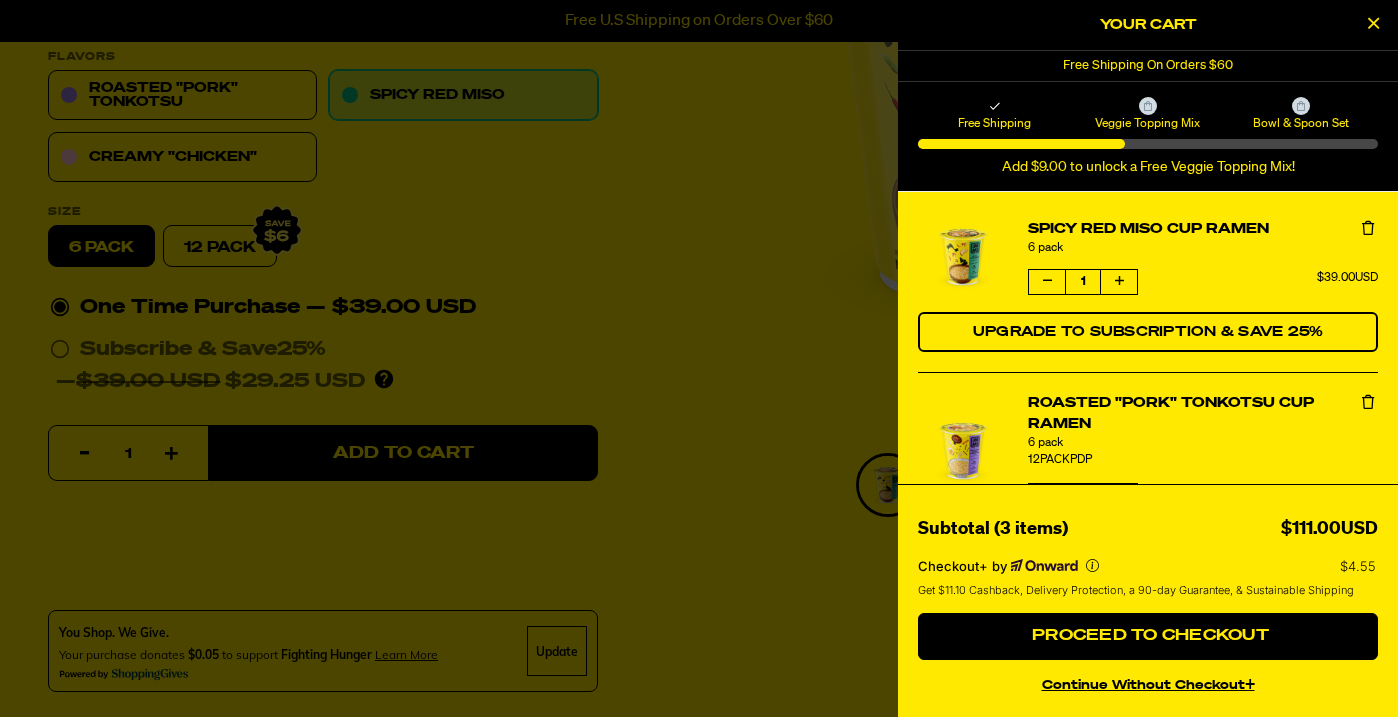 click at bounding box center [699, 358] 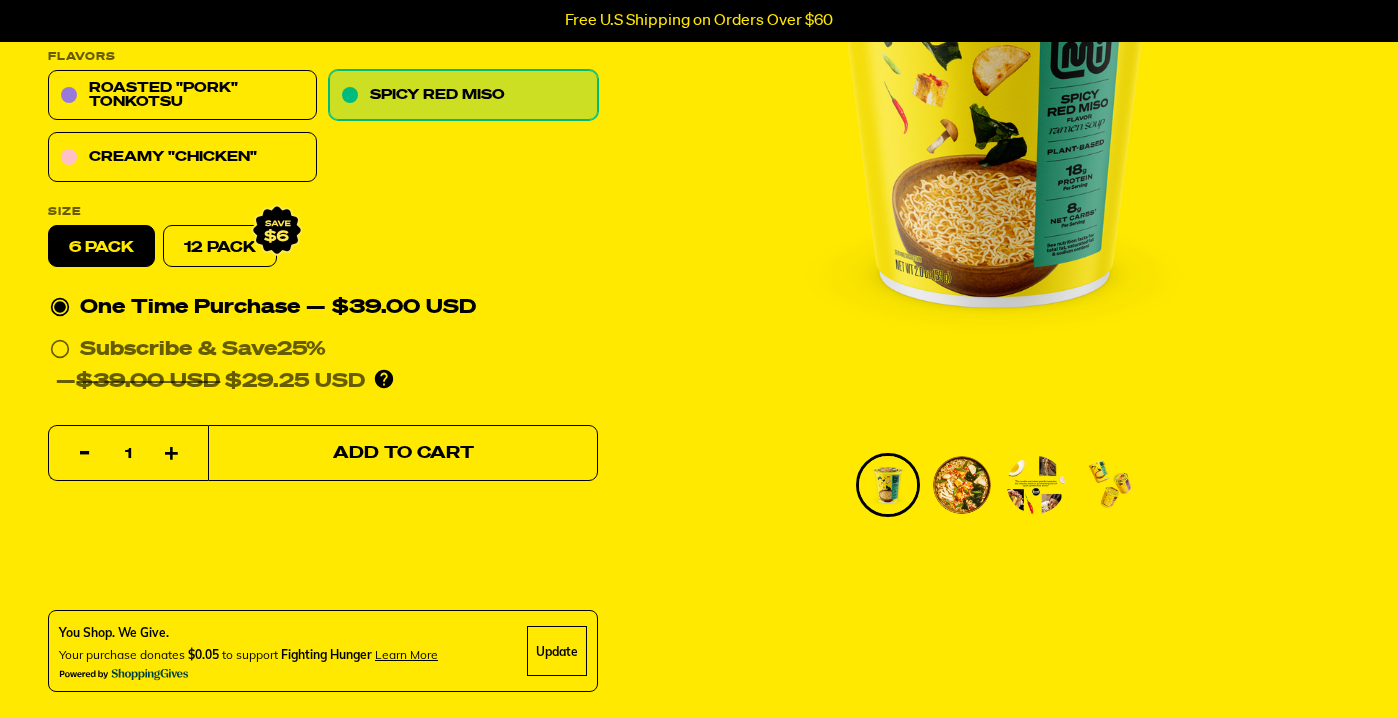 scroll, scrollTop: 0, scrollLeft: 0, axis: both 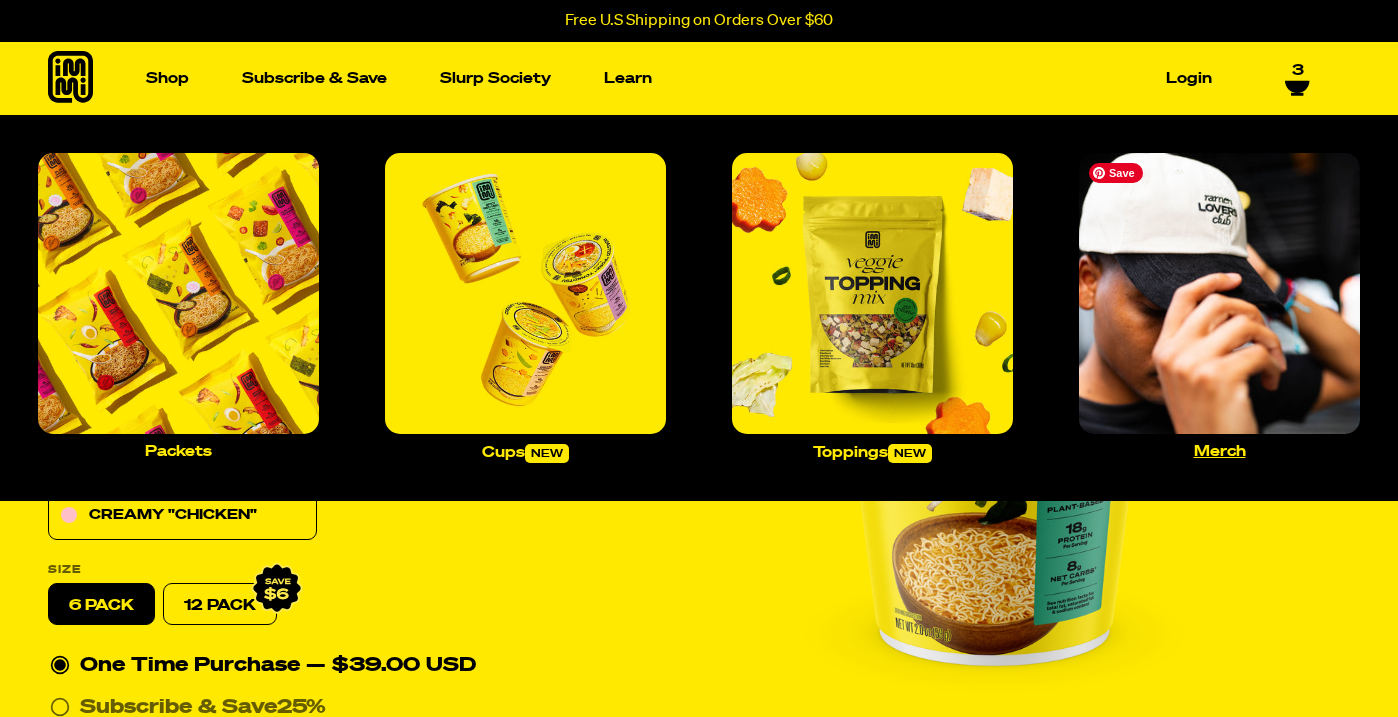 click at bounding box center [1219, 293] 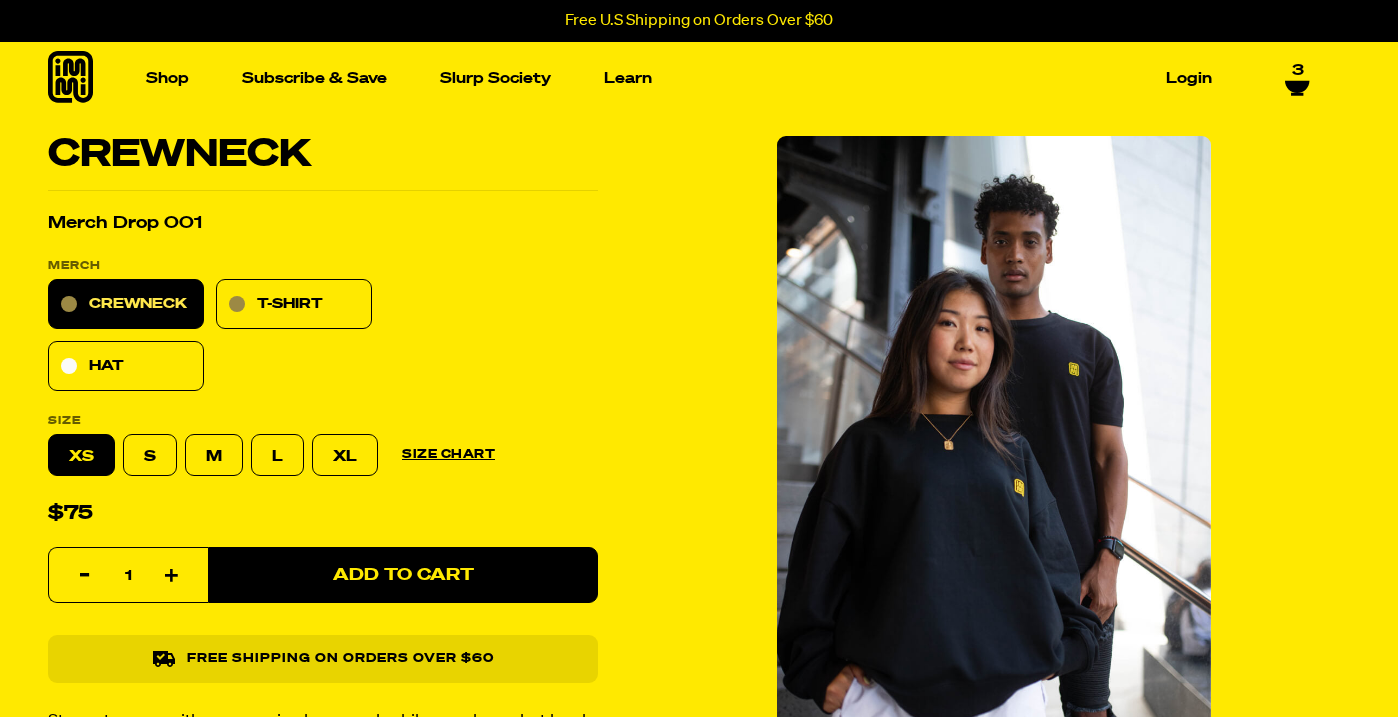 scroll, scrollTop: 0, scrollLeft: 0, axis: both 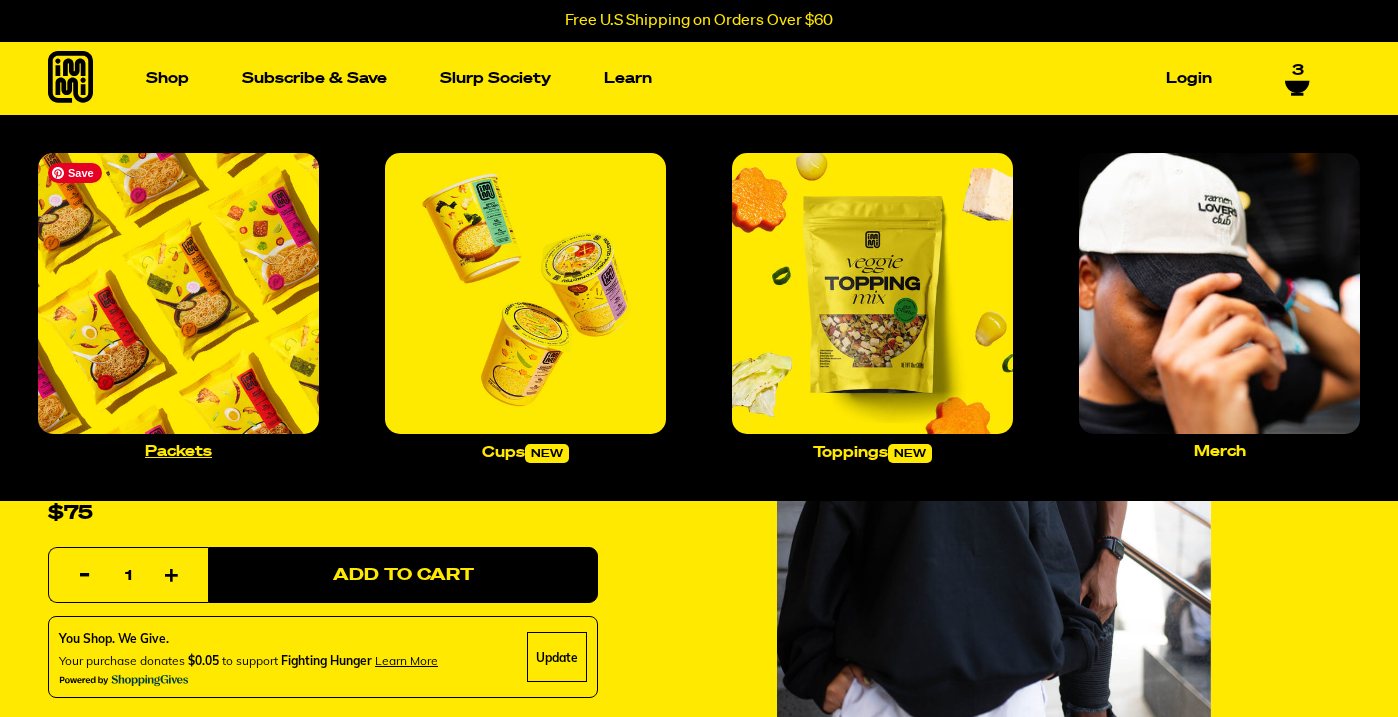 click at bounding box center (178, 293) 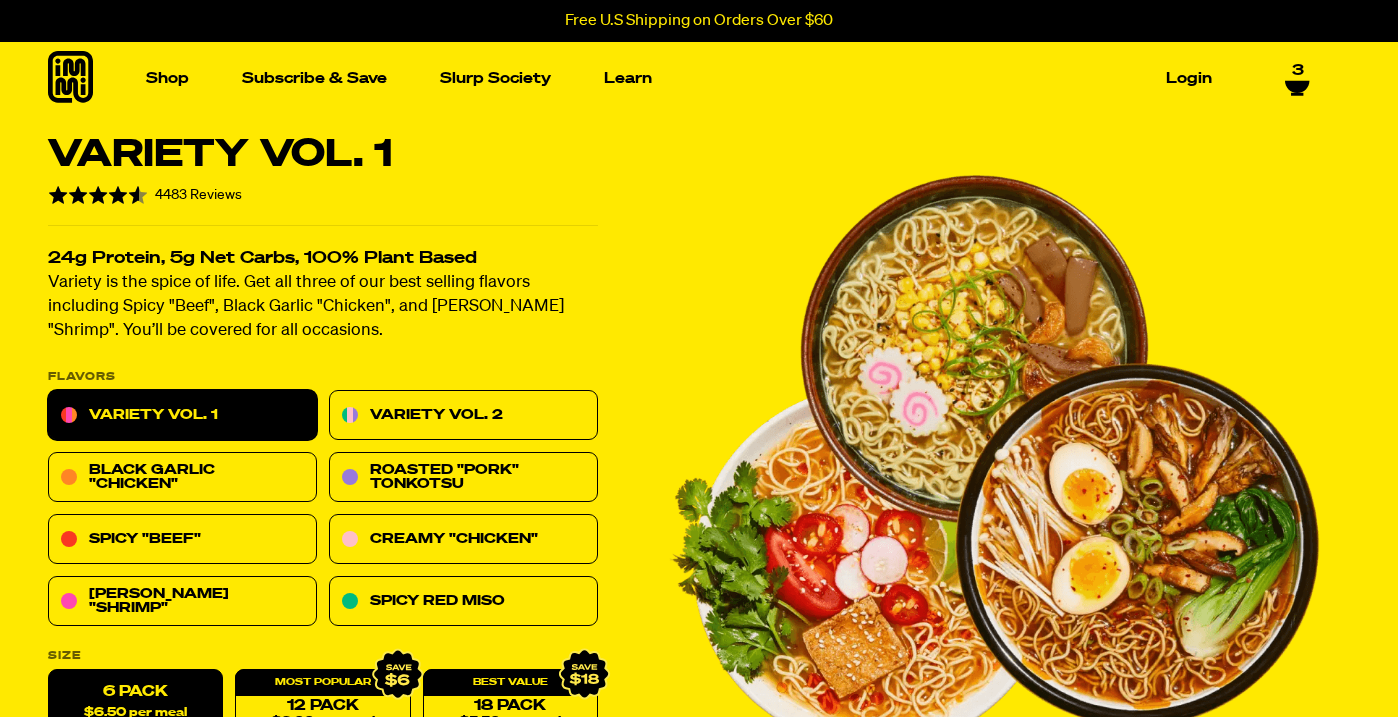 scroll, scrollTop: 0, scrollLeft: 0, axis: both 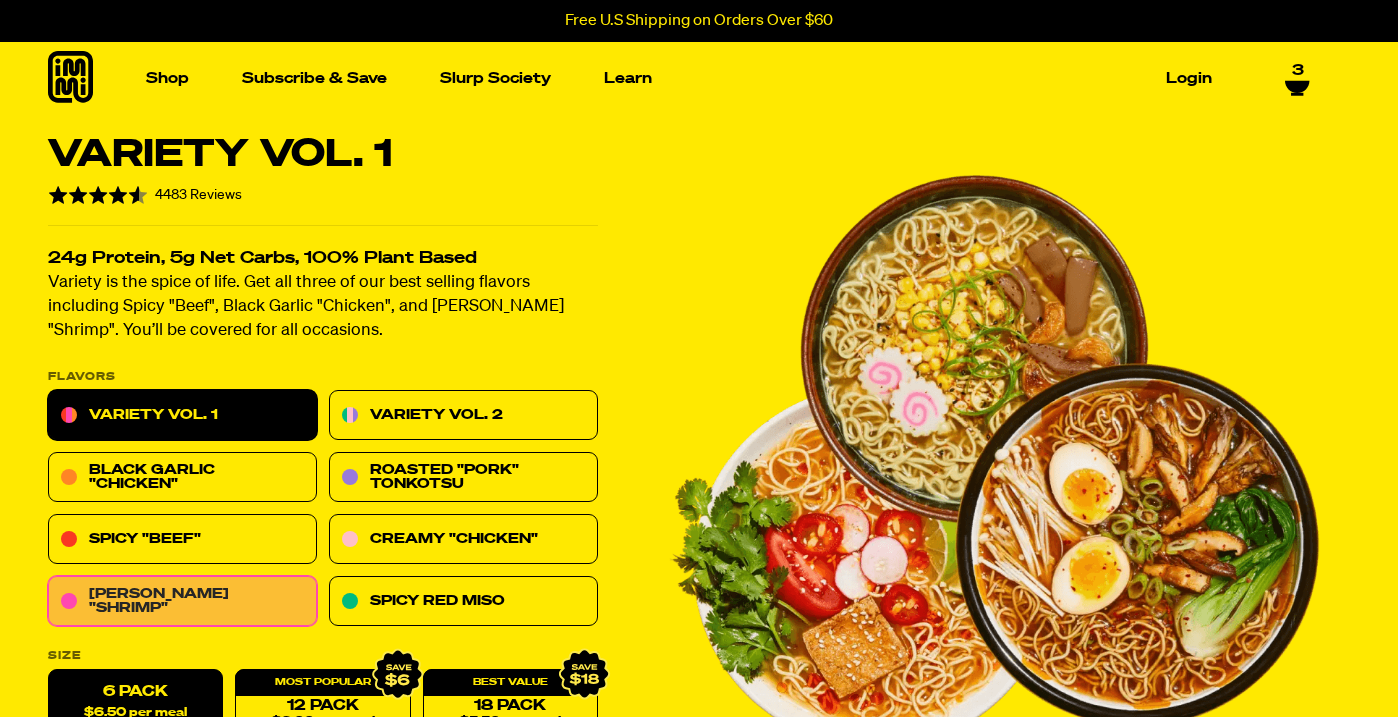 click on "[PERSON_NAME] "Shrimp"" at bounding box center (182, 602) 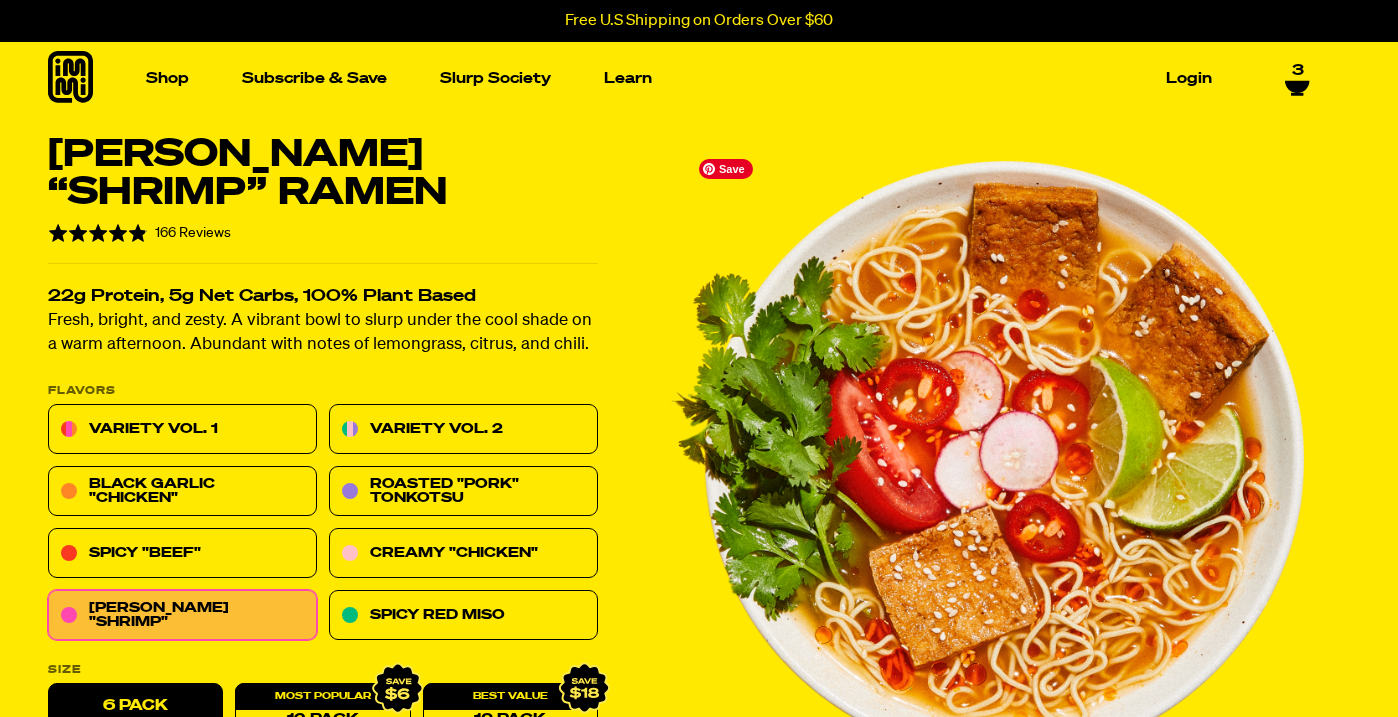 scroll, scrollTop: 0, scrollLeft: 0, axis: both 